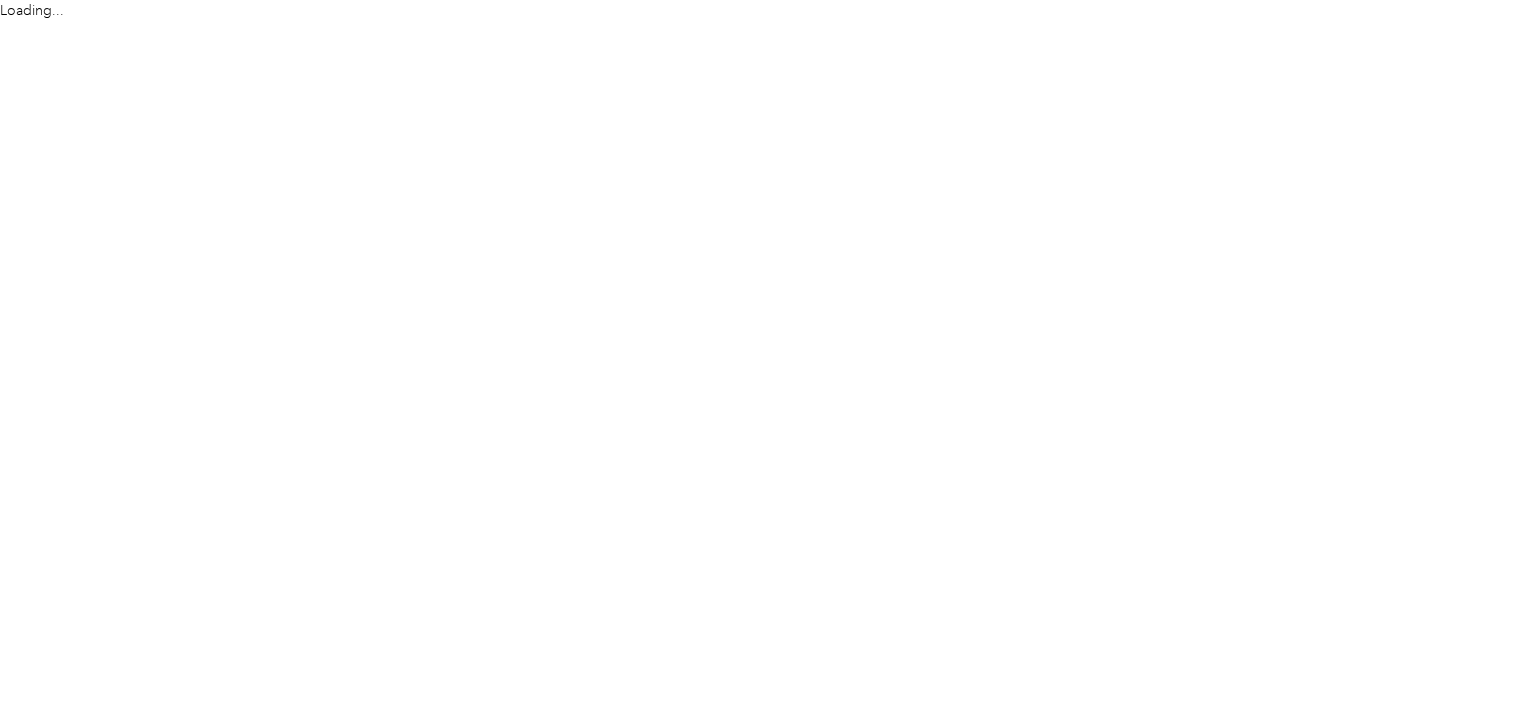 scroll, scrollTop: 0, scrollLeft: 0, axis: both 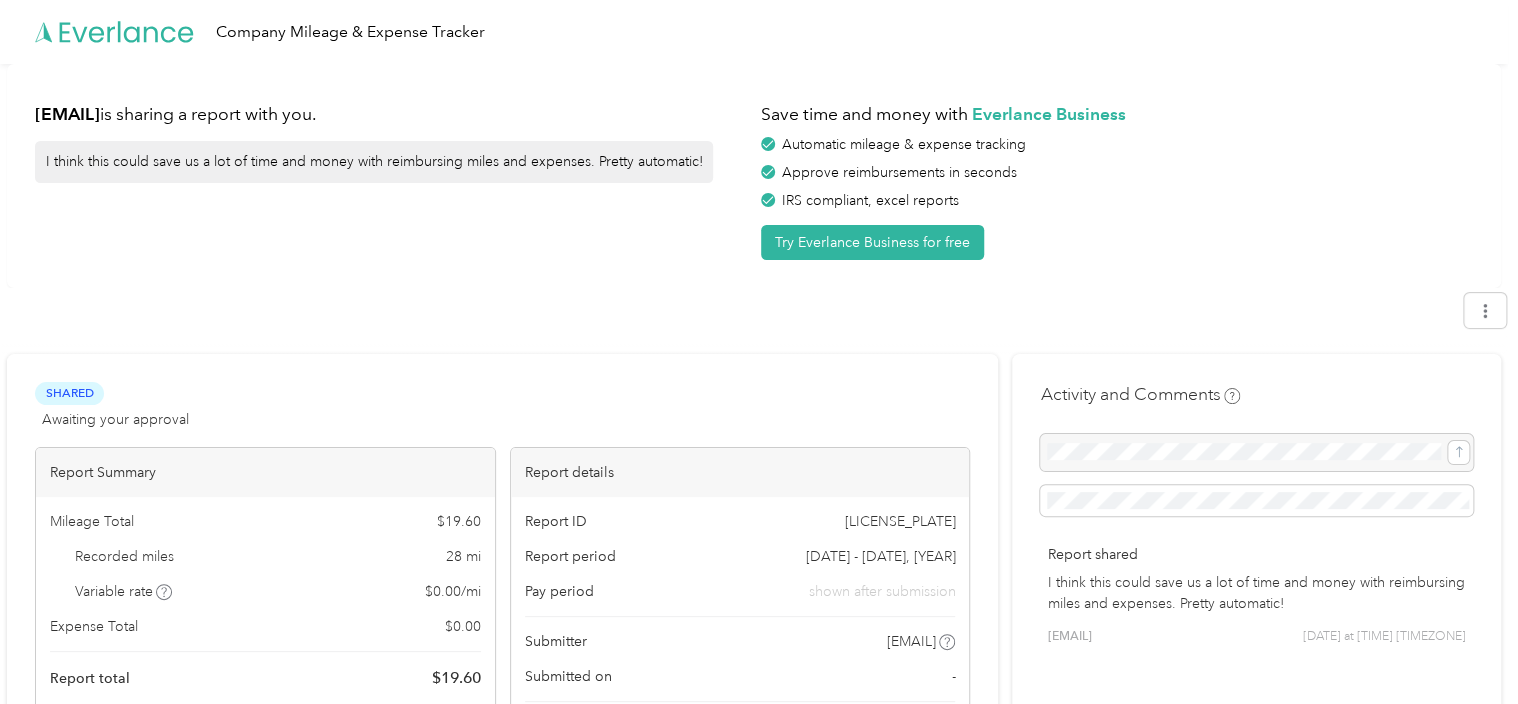click on "I think this could save us a lot of time and money with reimbursing miles and expenses. Pretty automatic!" at bounding box center [374, 162] 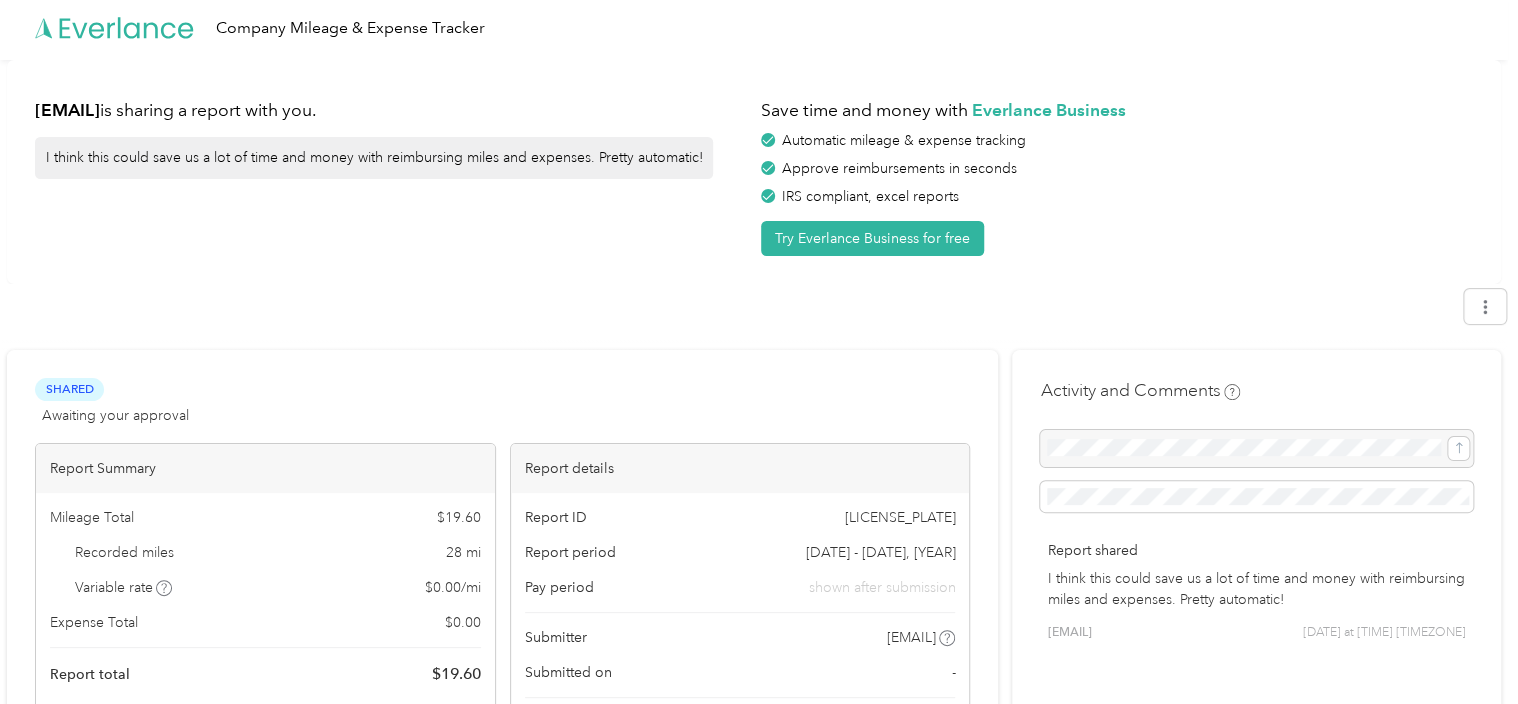 scroll, scrollTop: 0, scrollLeft: 0, axis: both 